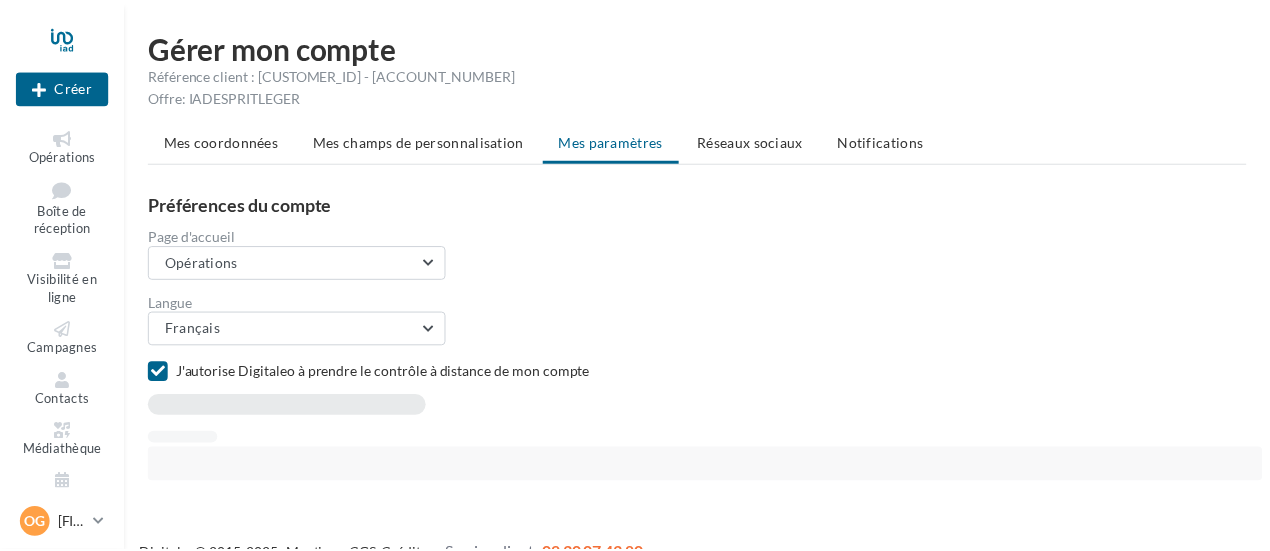 scroll, scrollTop: 0, scrollLeft: 0, axis: both 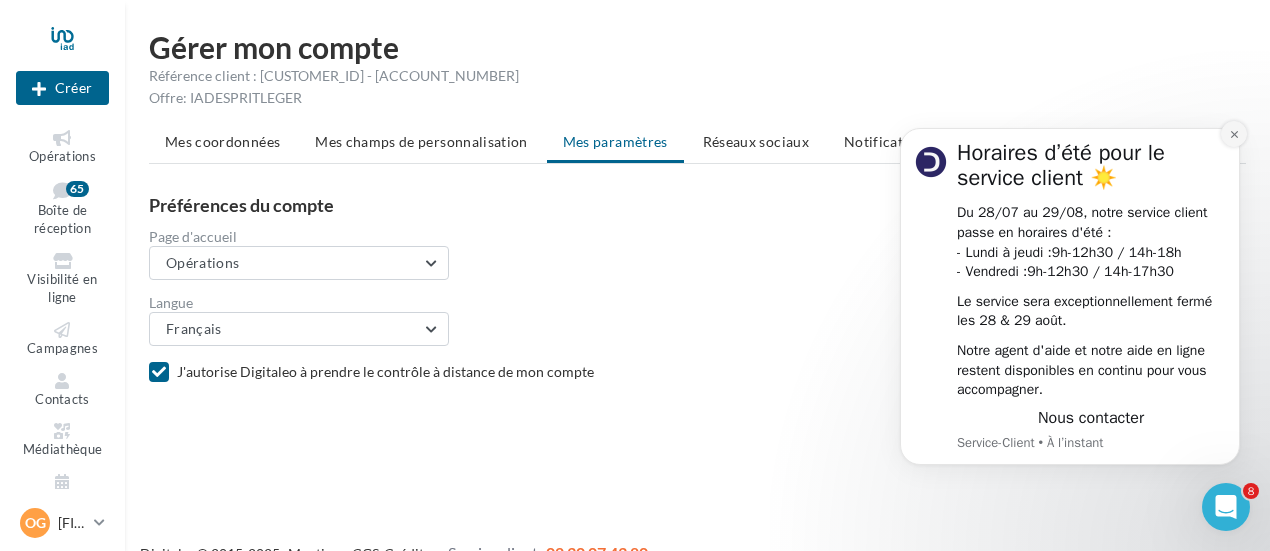 click 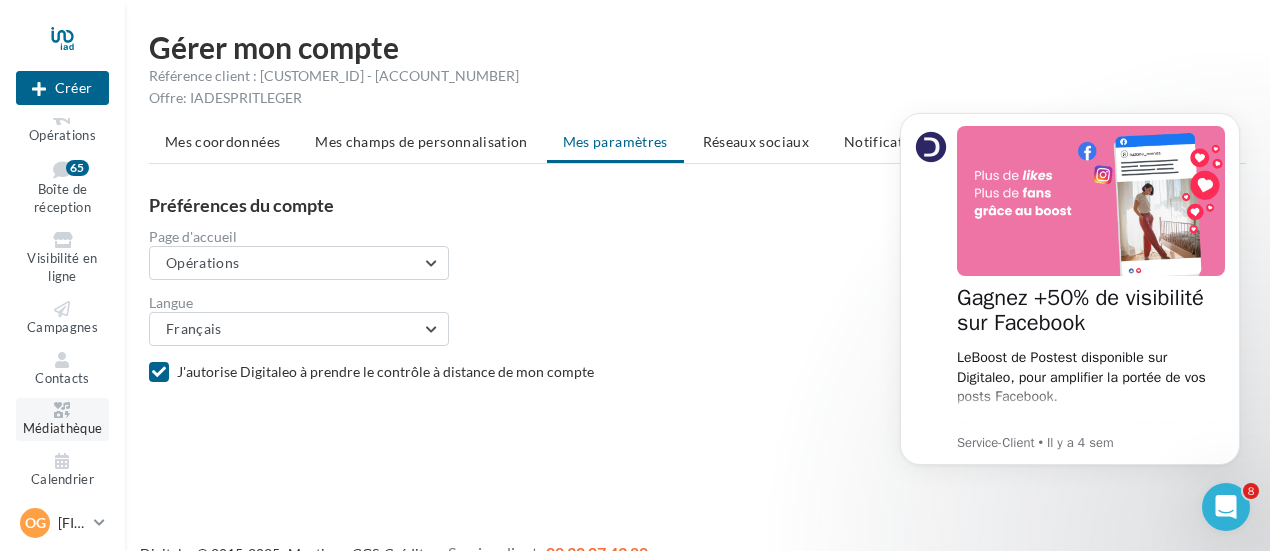 scroll, scrollTop: 30, scrollLeft: 0, axis: vertical 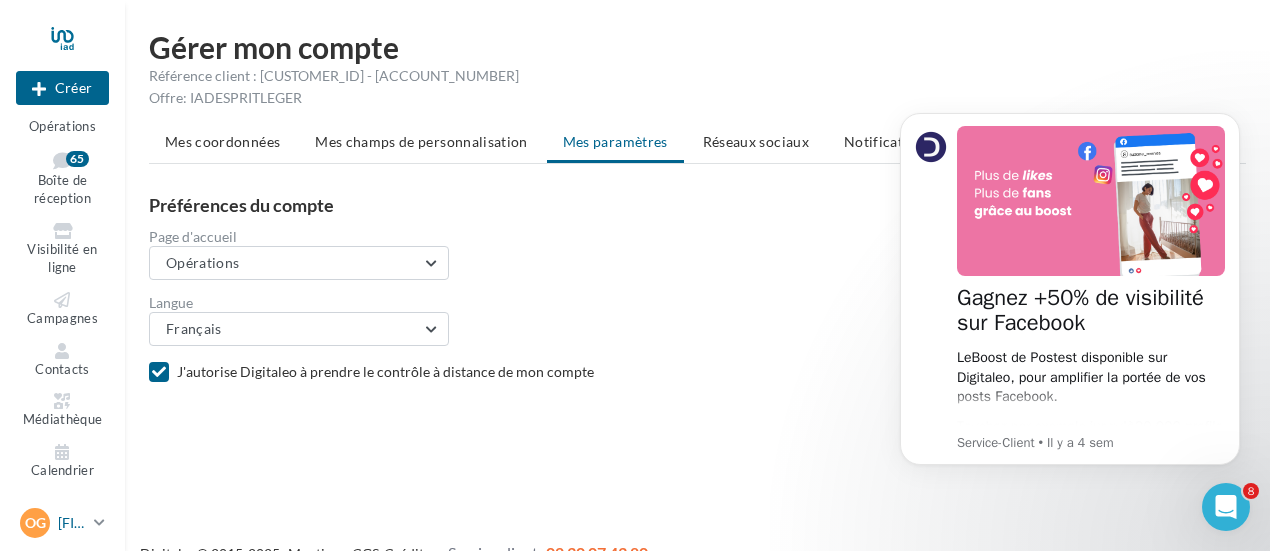 click on "OG" at bounding box center (35, 523) 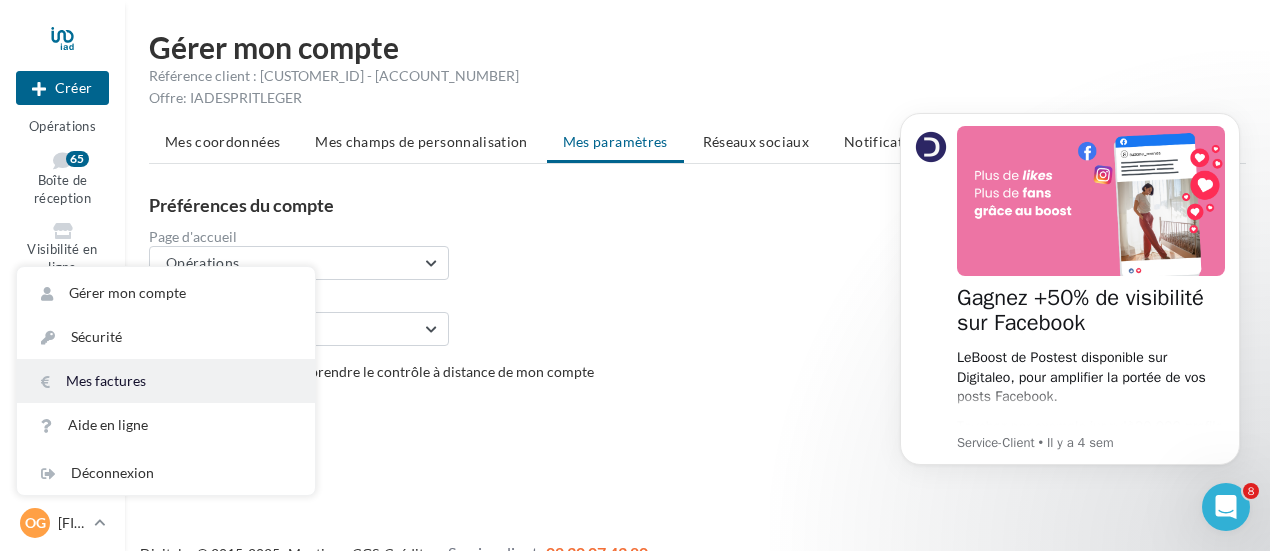 click on "Mes factures" at bounding box center (166, 381) 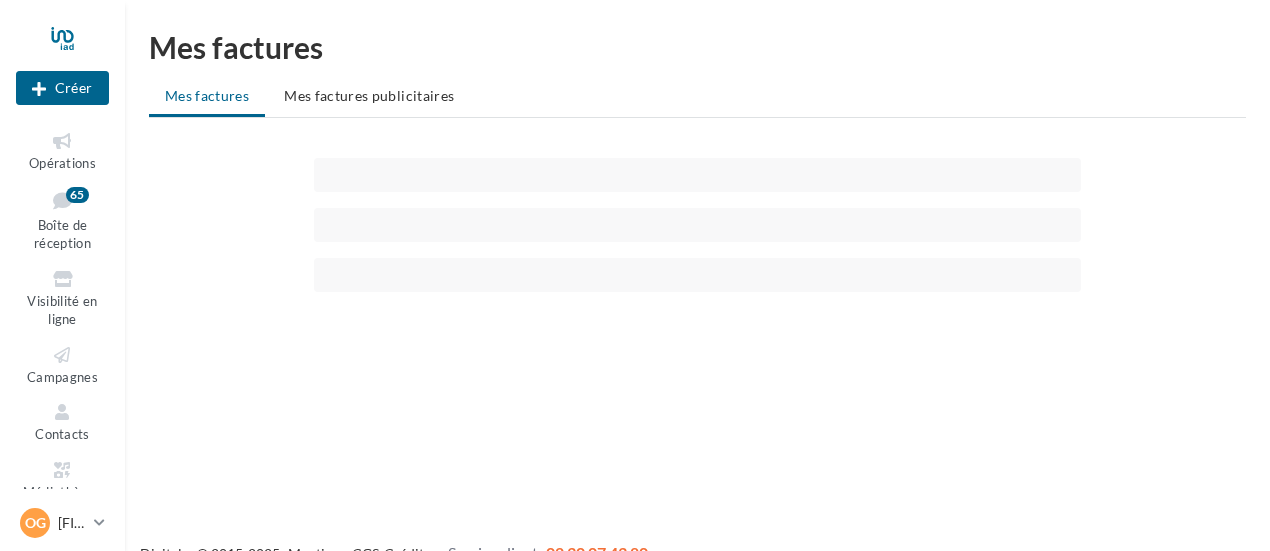 scroll, scrollTop: 0, scrollLeft: 0, axis: both 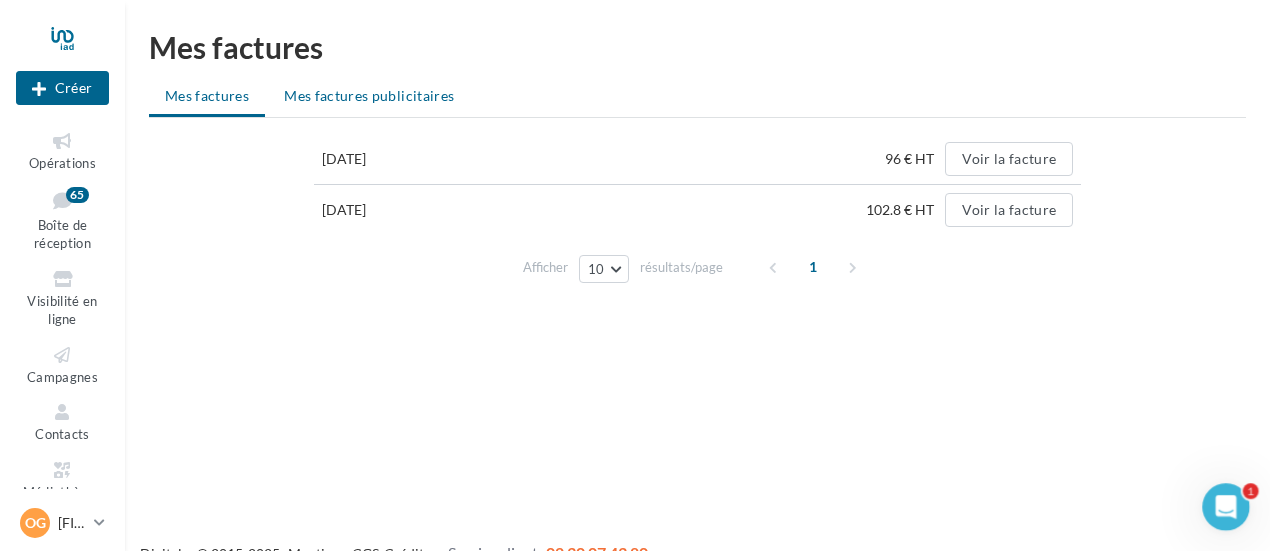 click on "Mes factures publicitaires" at bounding box center [369, 95] 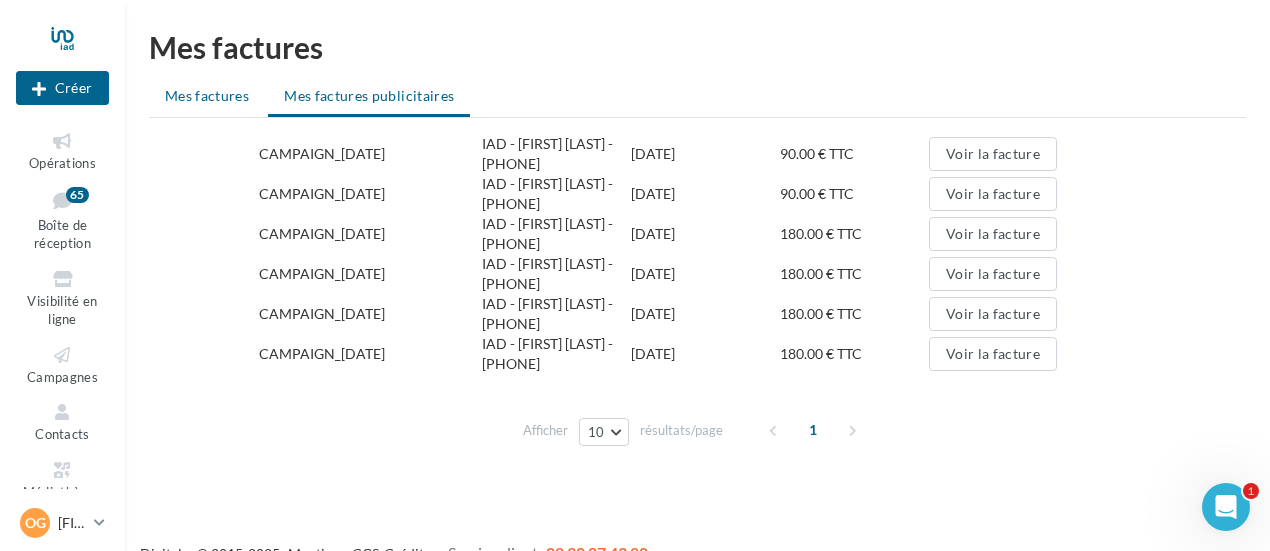 click on "Mes factures" at bounding box center (207, 95) 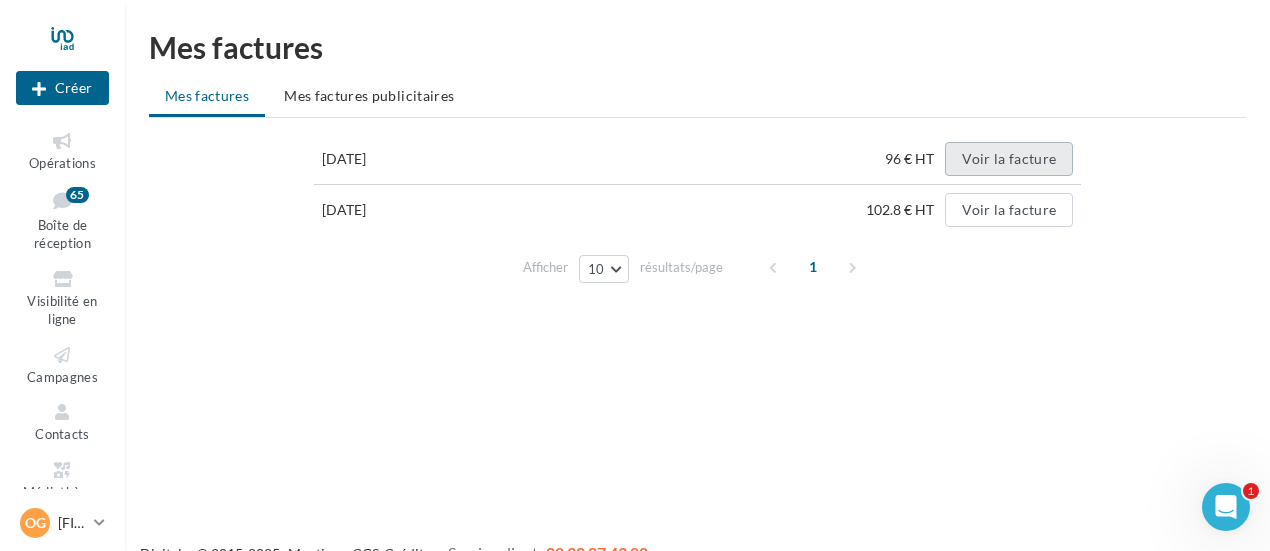 click on "Voir la facture" at bounding box center [1009, 159] 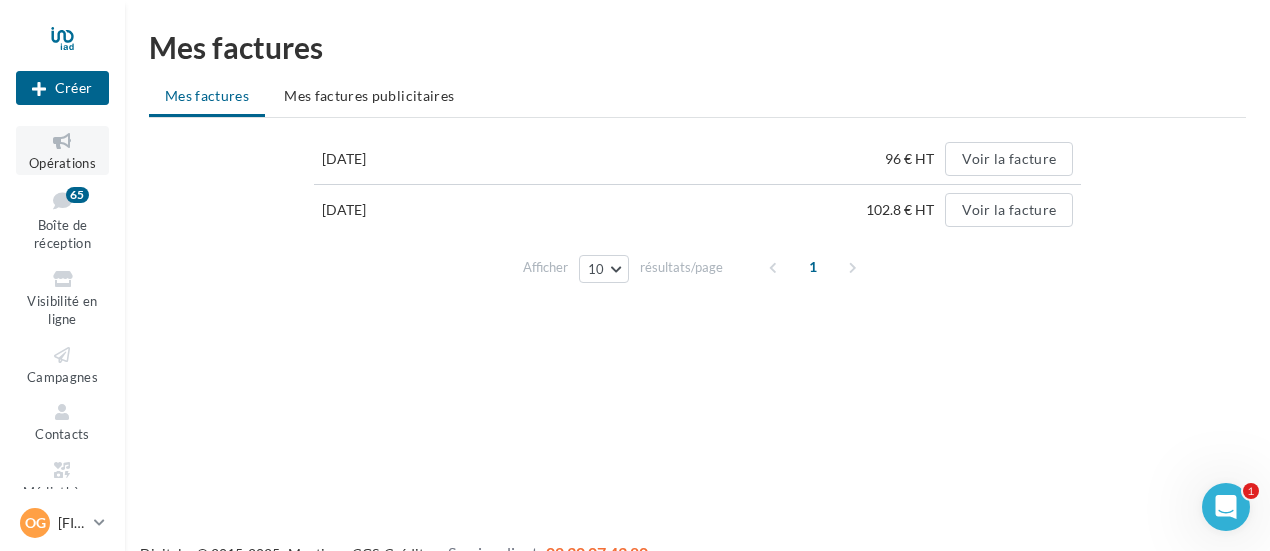 click on "Opérations" at bounding box center [62, 150] 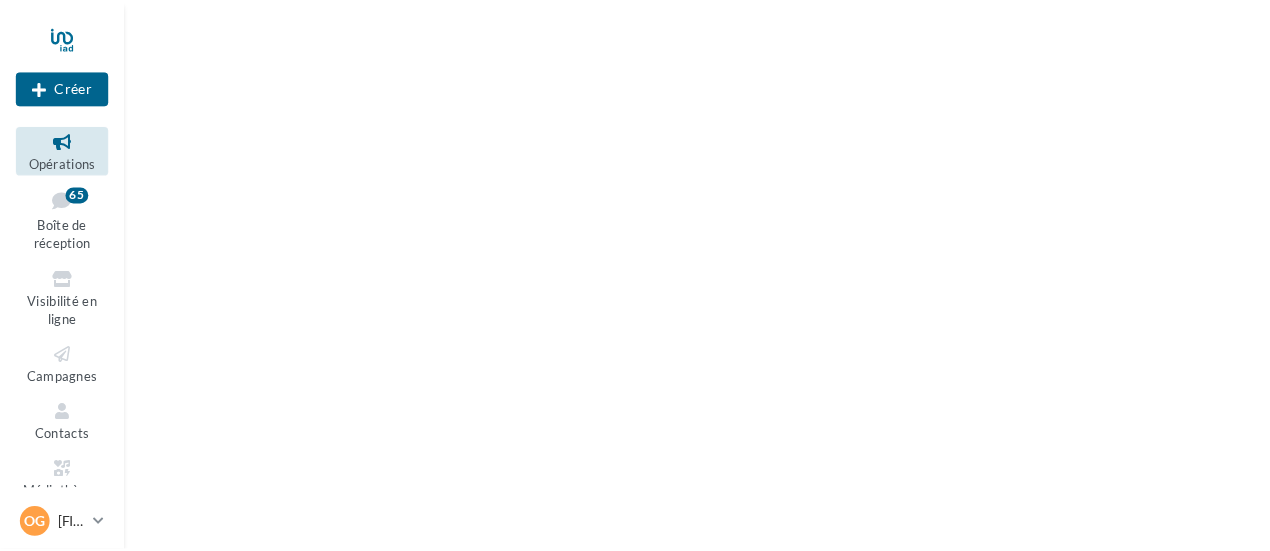 scroll, scrollTop: 0, scrollLeft: 0, axis: both 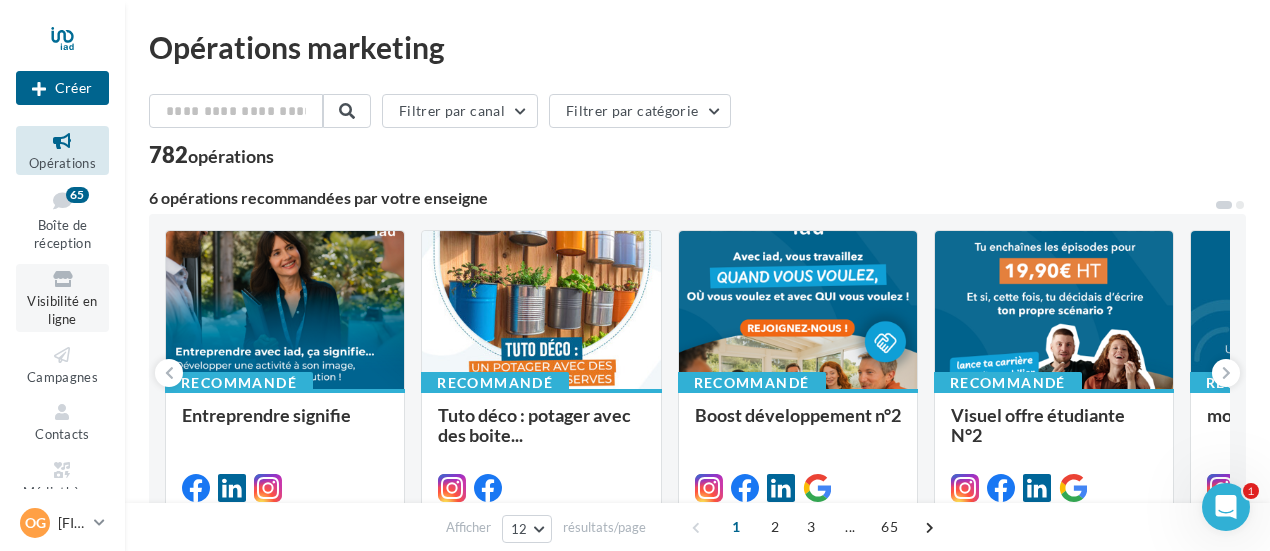 click on "Visibilité en ligne" at bounding box center (62, 310) 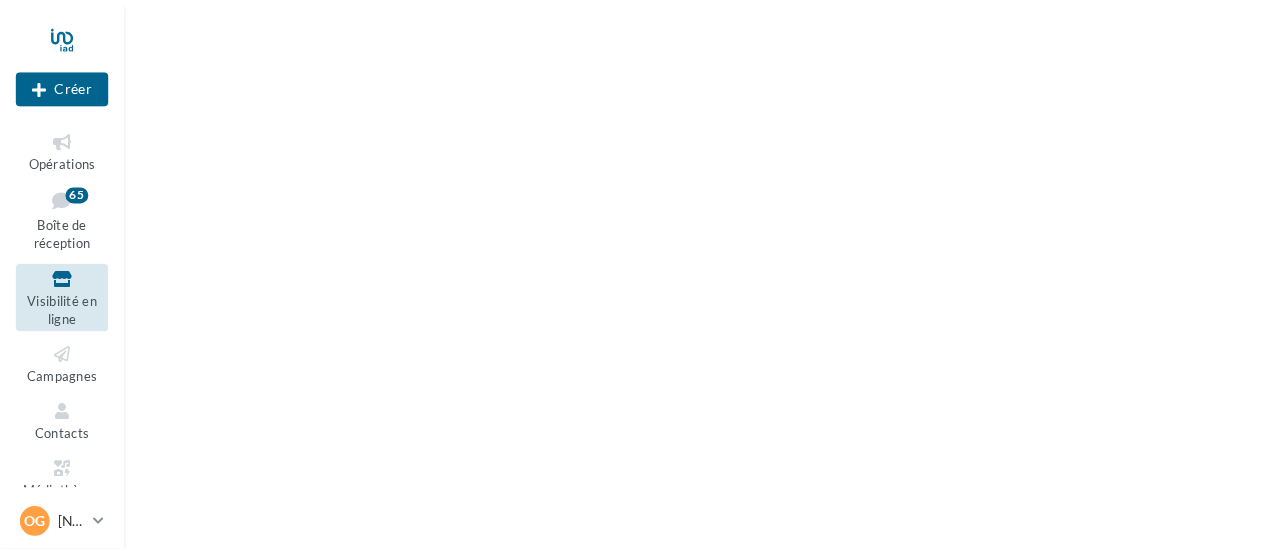 scroll, scrollTop: 0, scrollLeft: 0, axis: both 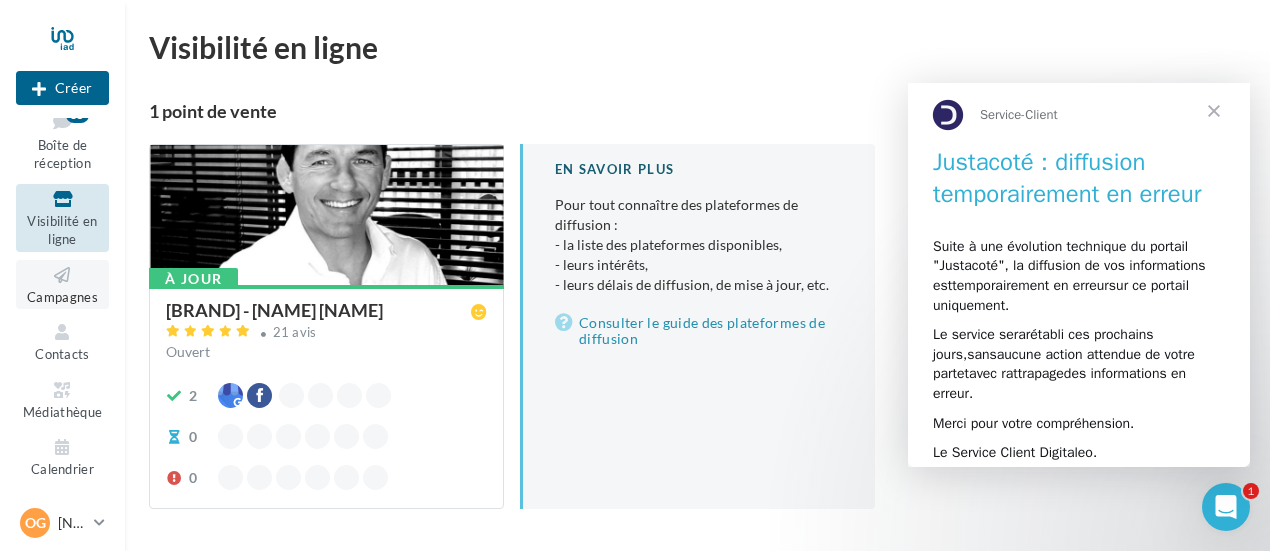 click on "Campagnes" at bounding box center [62, 297] 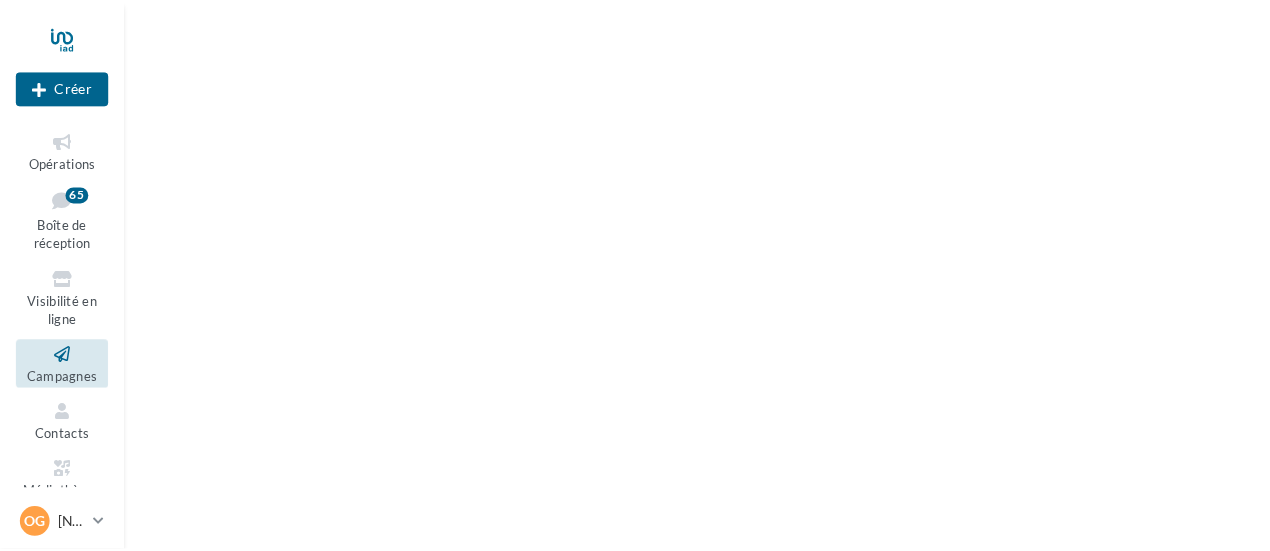 scroll, scrollTop: 0, scrollLeft: 0, axis: both 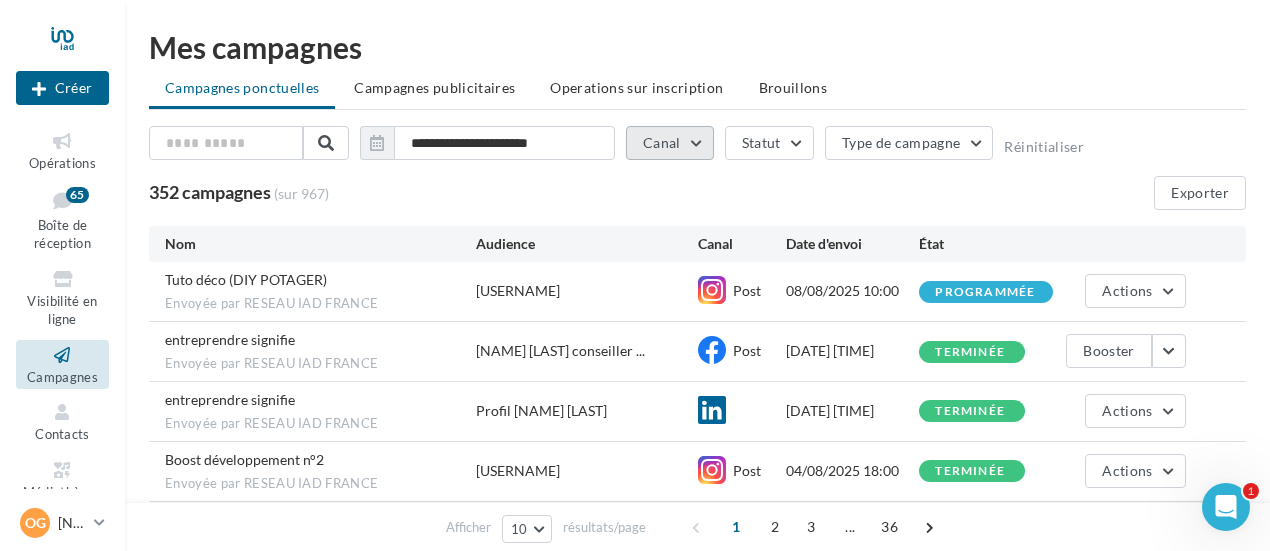 click on "Canal" at bounding box center [670, 143] 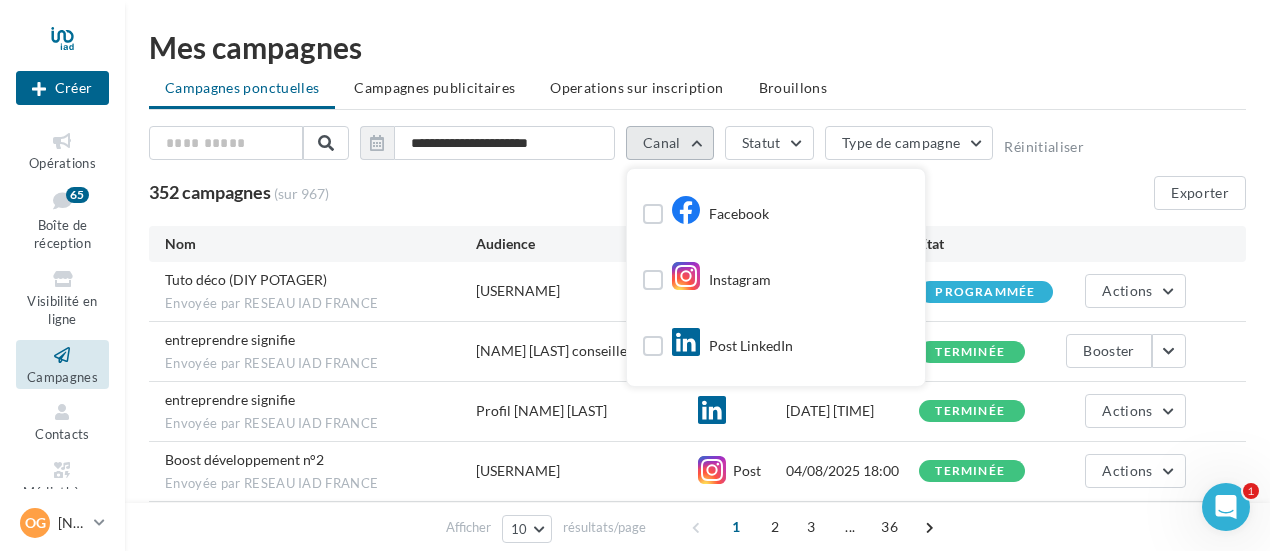 click on "Canal" at bounding box center (670, 143) 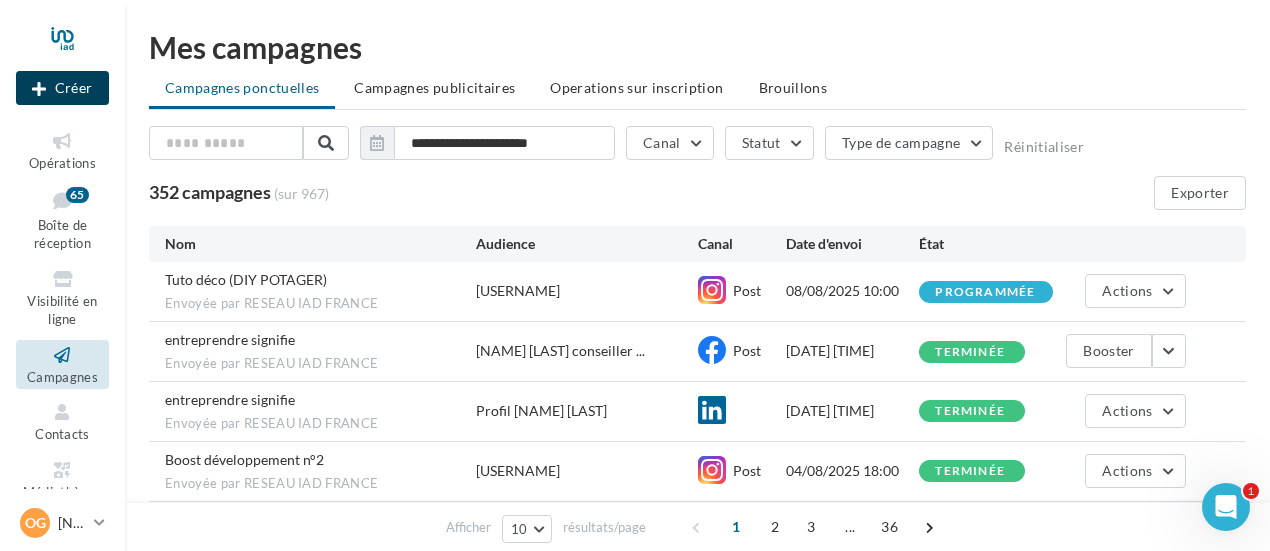 click on "Créer" at bounding box center (62, 88) 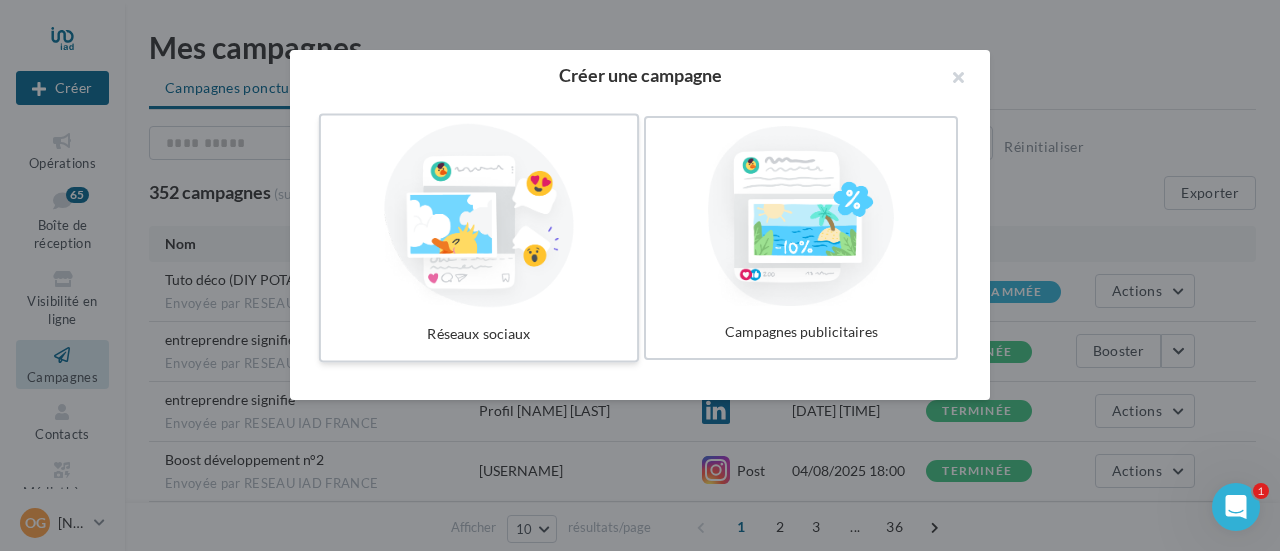 click at bounding box center (479, 216) 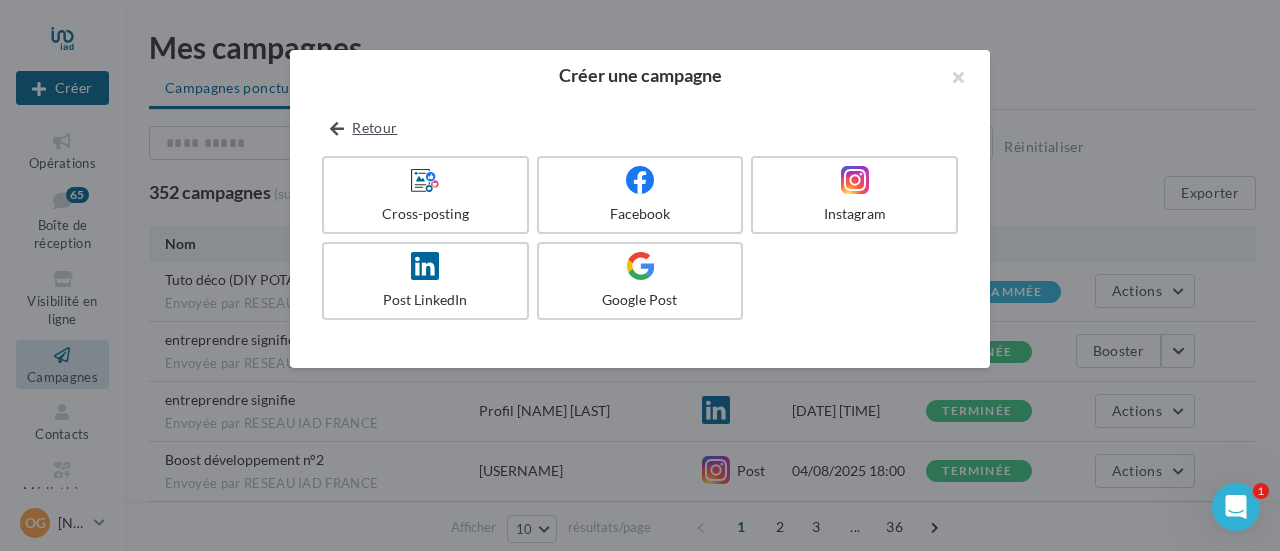 click on "Retour" at bounding box center (363, 128) 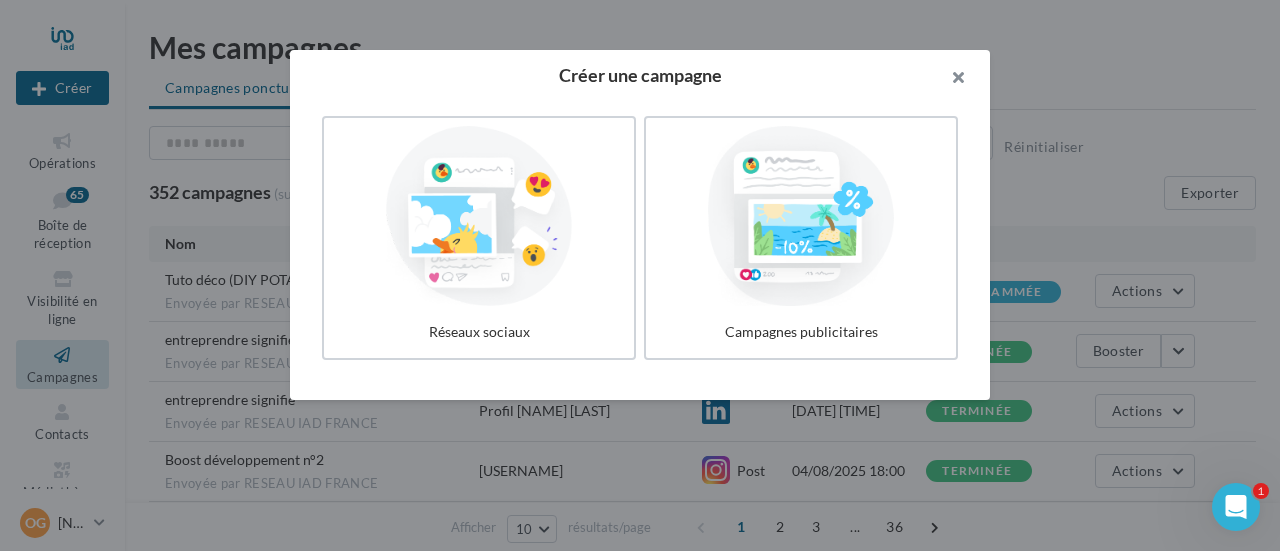 click at bounding box center [950, 80] 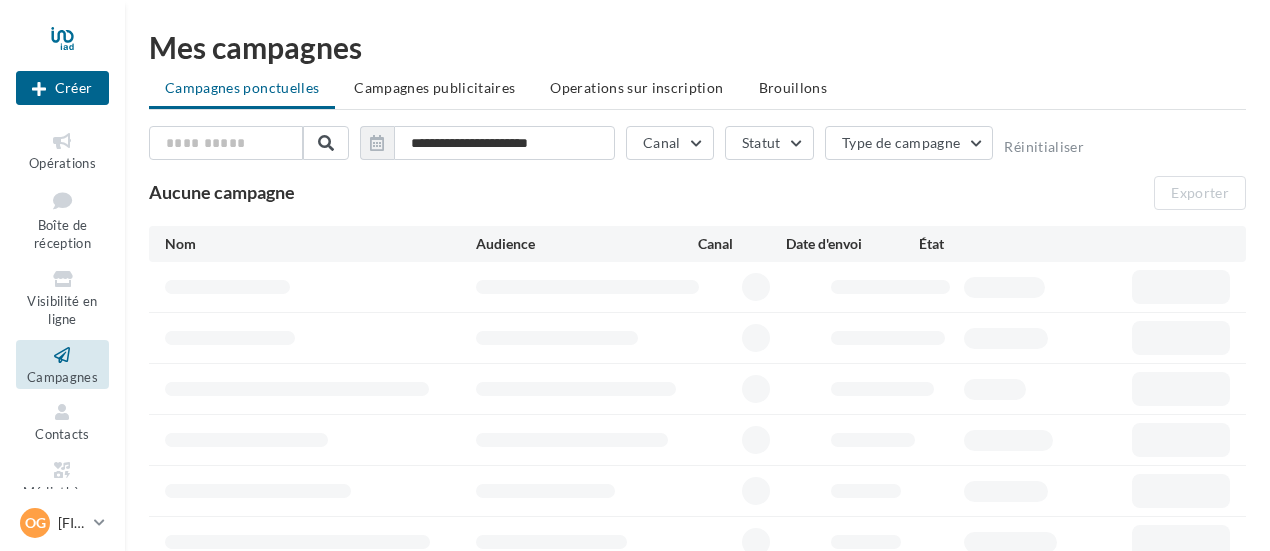 scroll, scrollTop: 0, scrollLeft: 0, axis: both 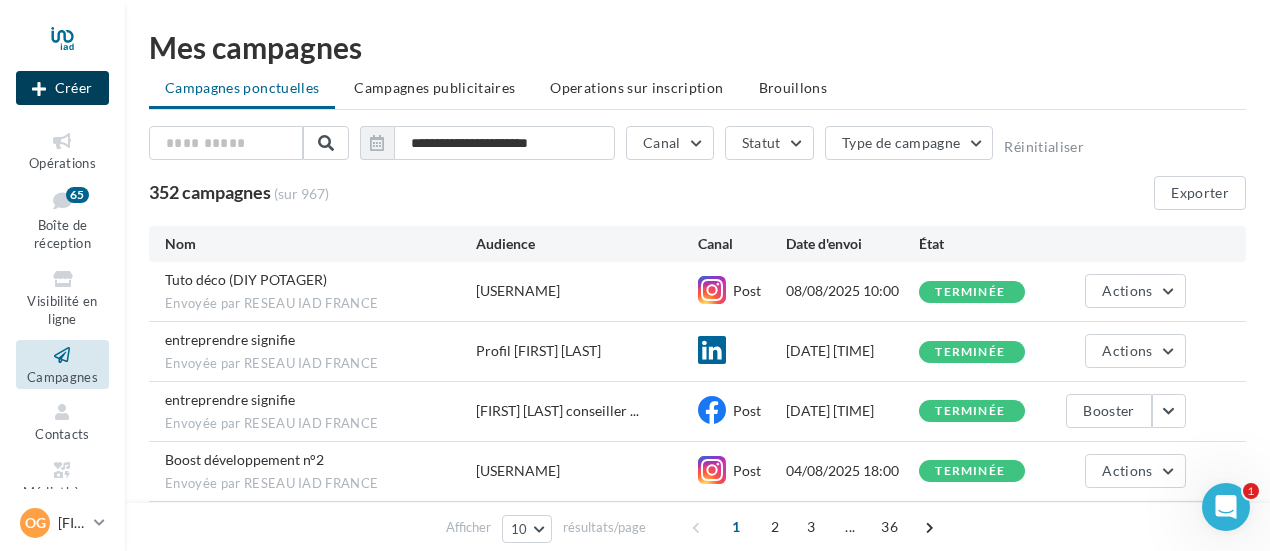 click on "Créer" at bounding box center (62, 88) 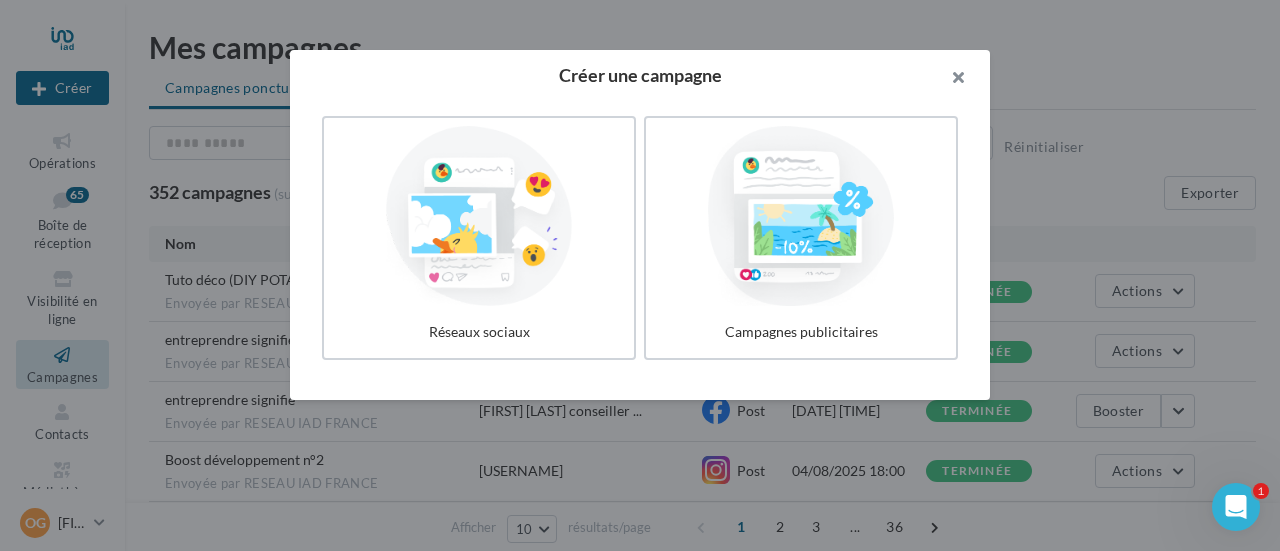 click at bounding box center [950, 80] 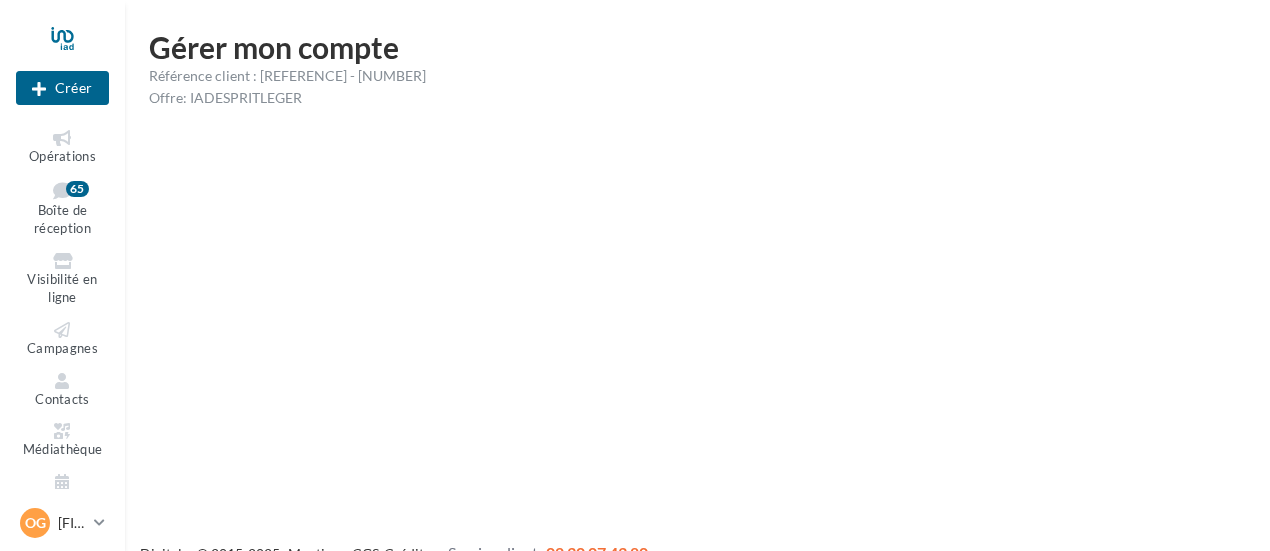 scroll, scrollTop: 0, scrollLeft: 0, axis: both 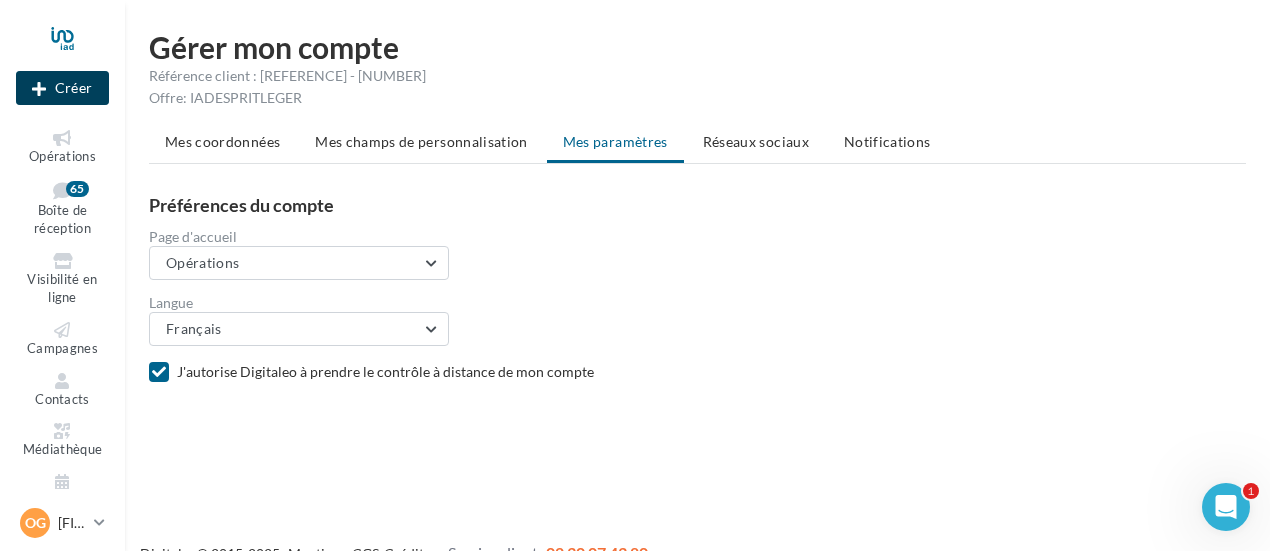 click on "Créer" at bounding box center (62, 88) 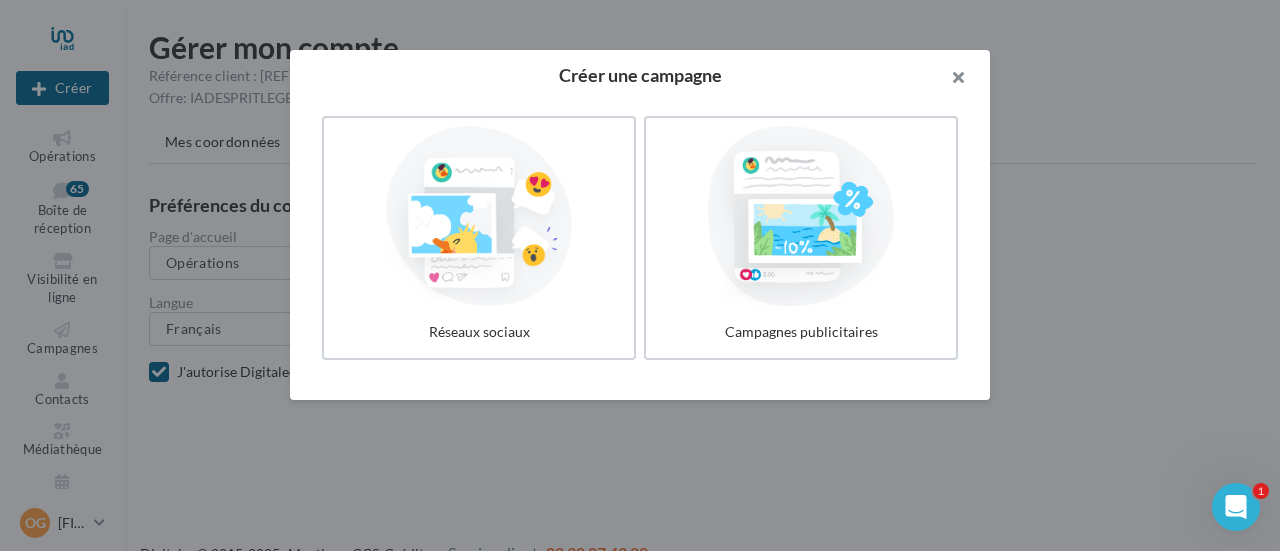 click at bounding box center [950, 80] 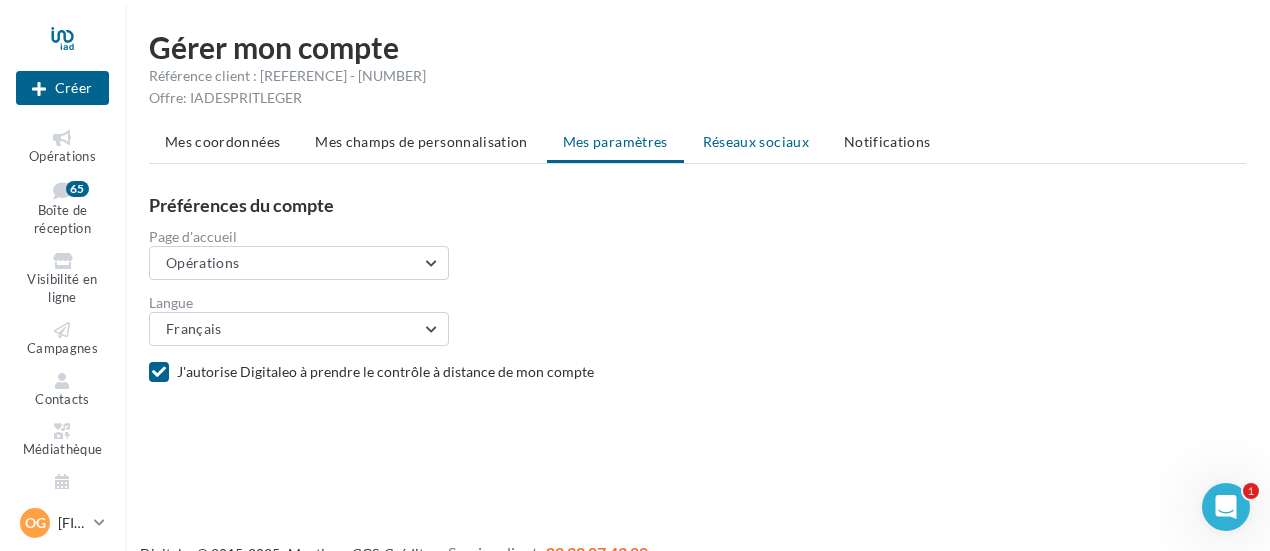 click on "Réseaux sociaux" at bounding box center (756, 141) 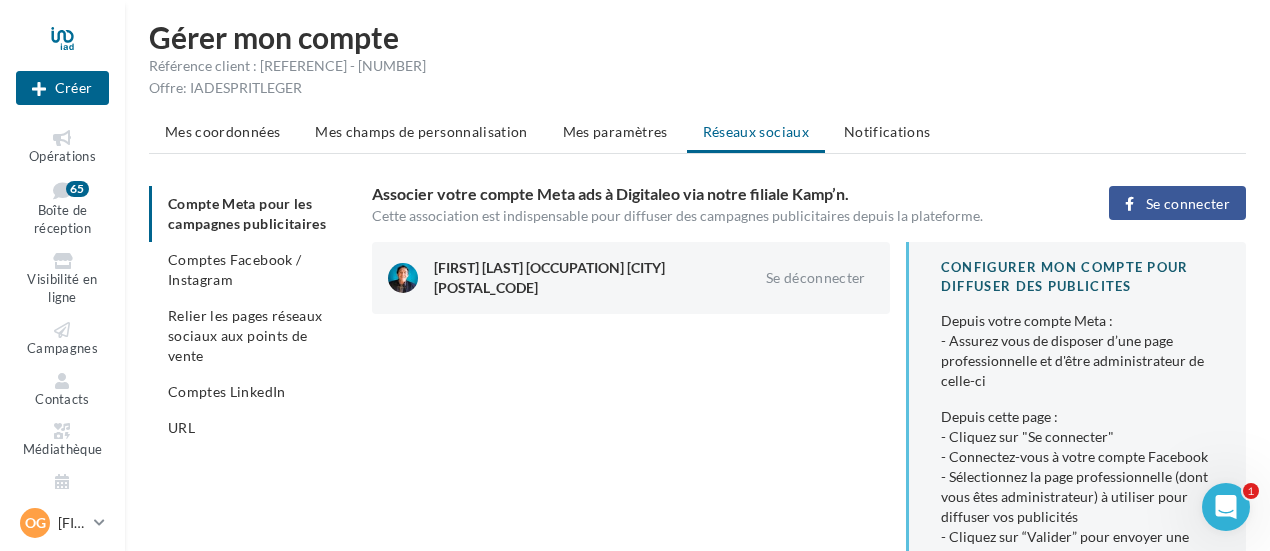 scroll, scrollTop: 0, scrollLeft: 0, axis: both 